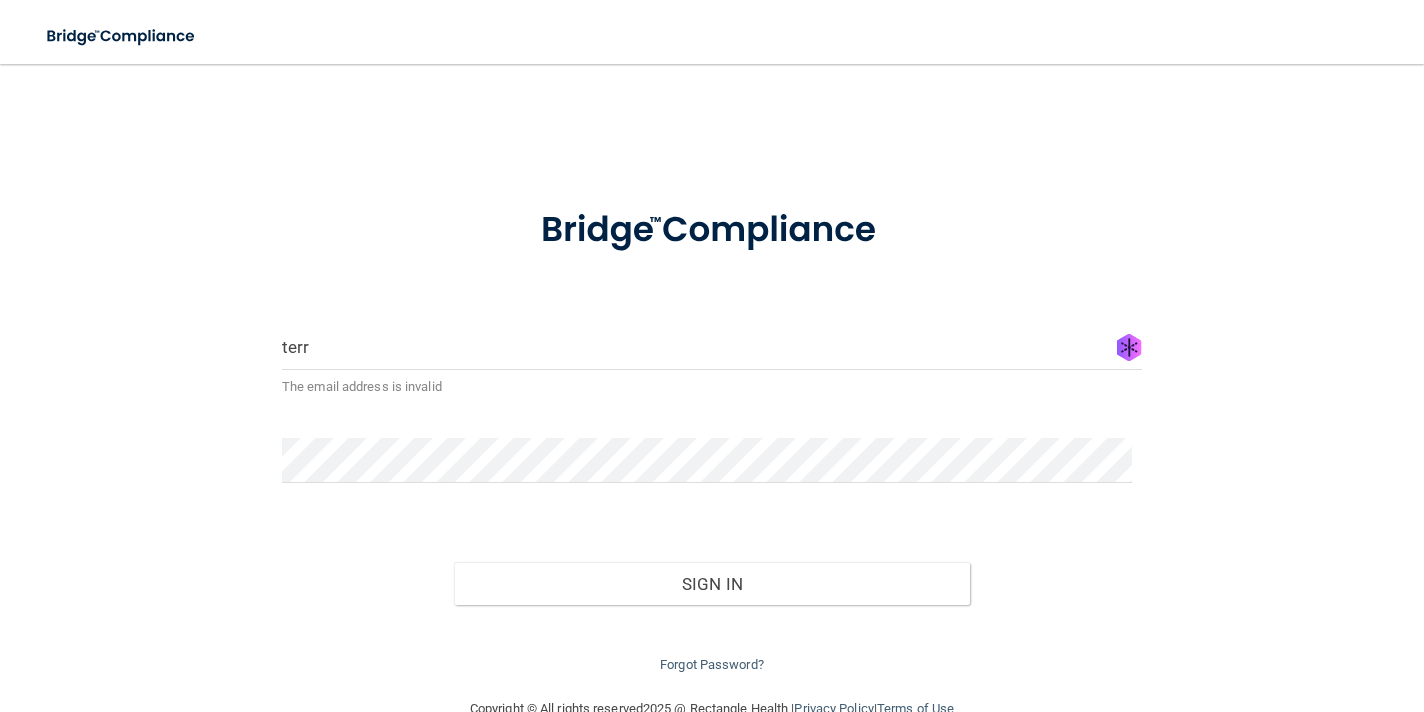 scroll, scrollTop: 0, scrollLeft: 0, axis: both 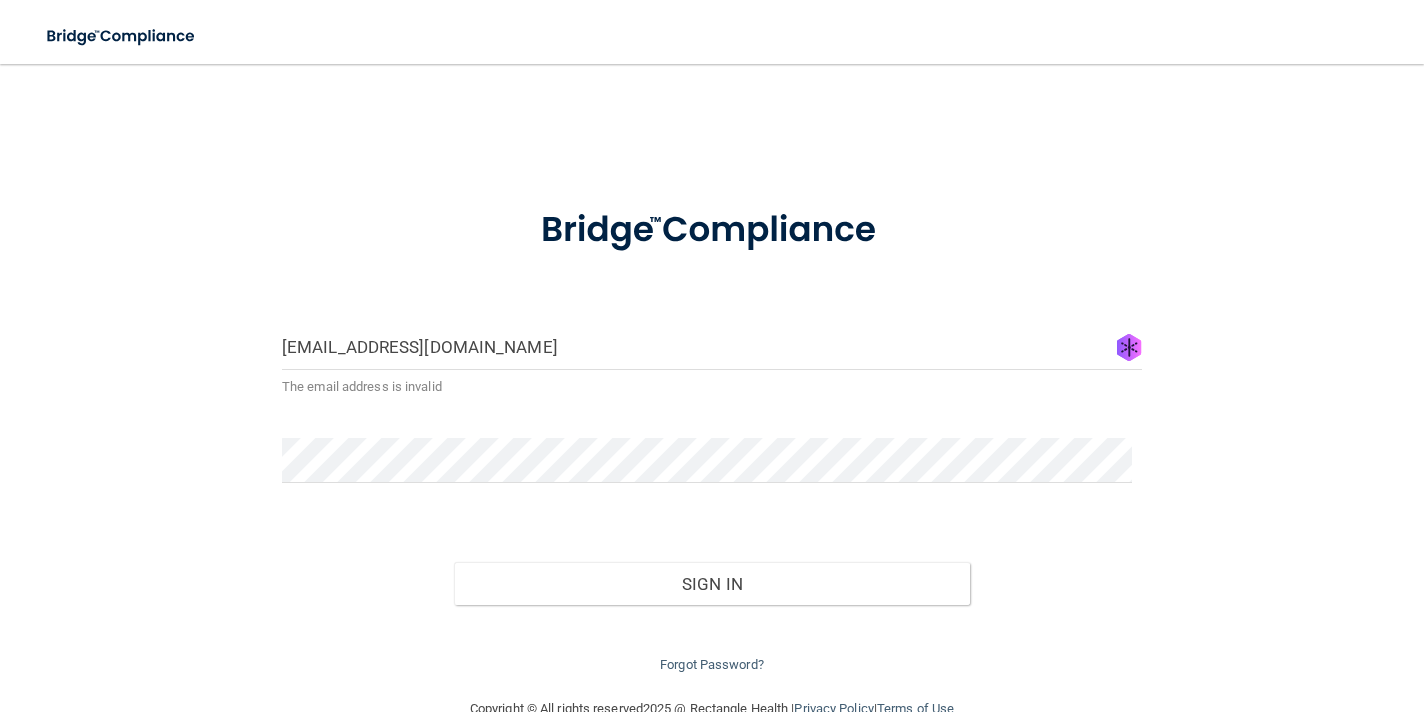 type on "[EMAIL_ADDRESS][DOMAIN_NAME]" 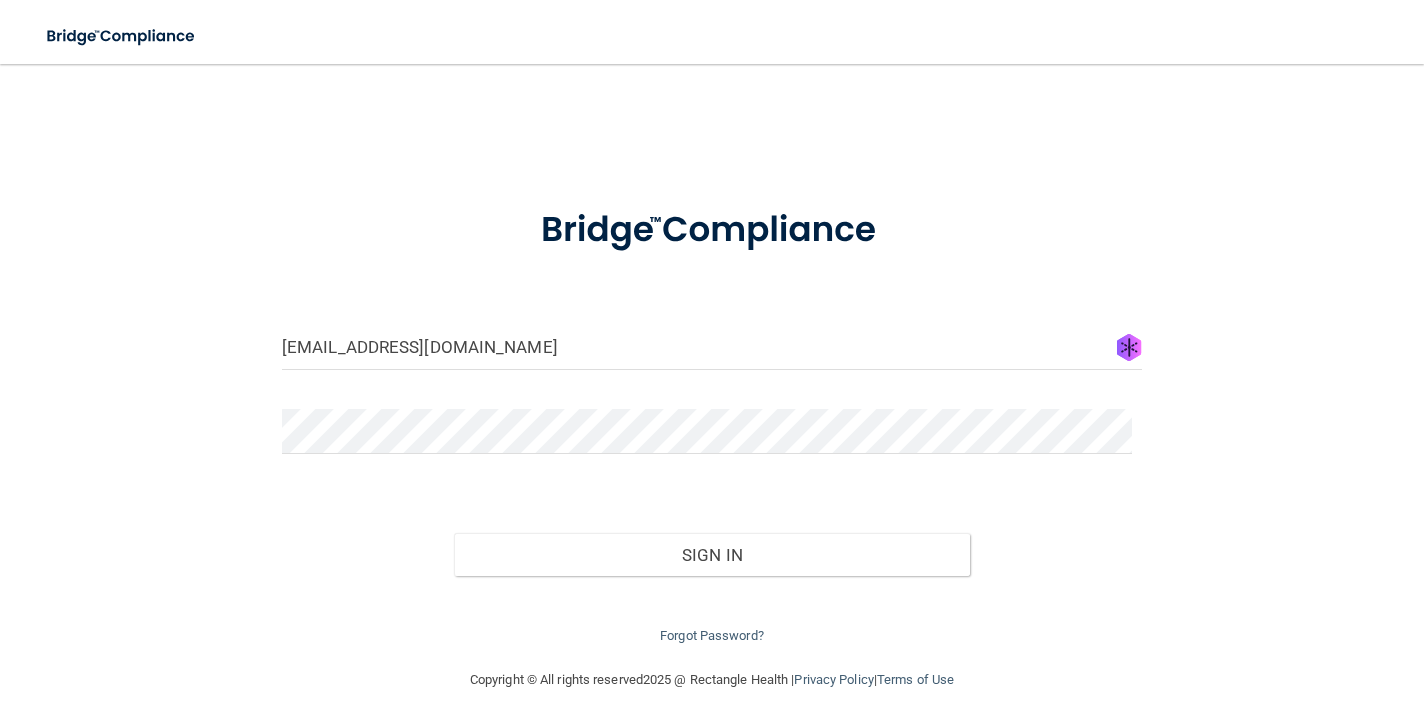 type 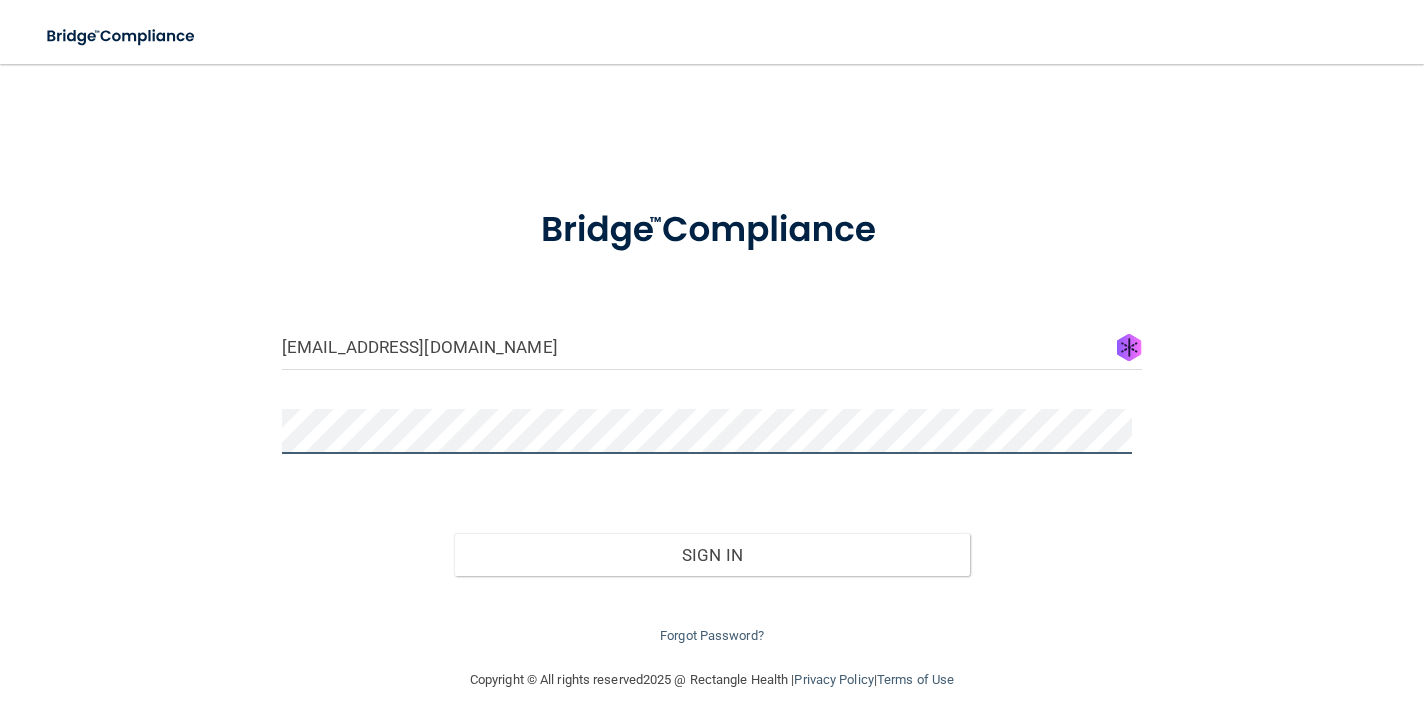 click on "Sign In" at bounding box center (712, 555) 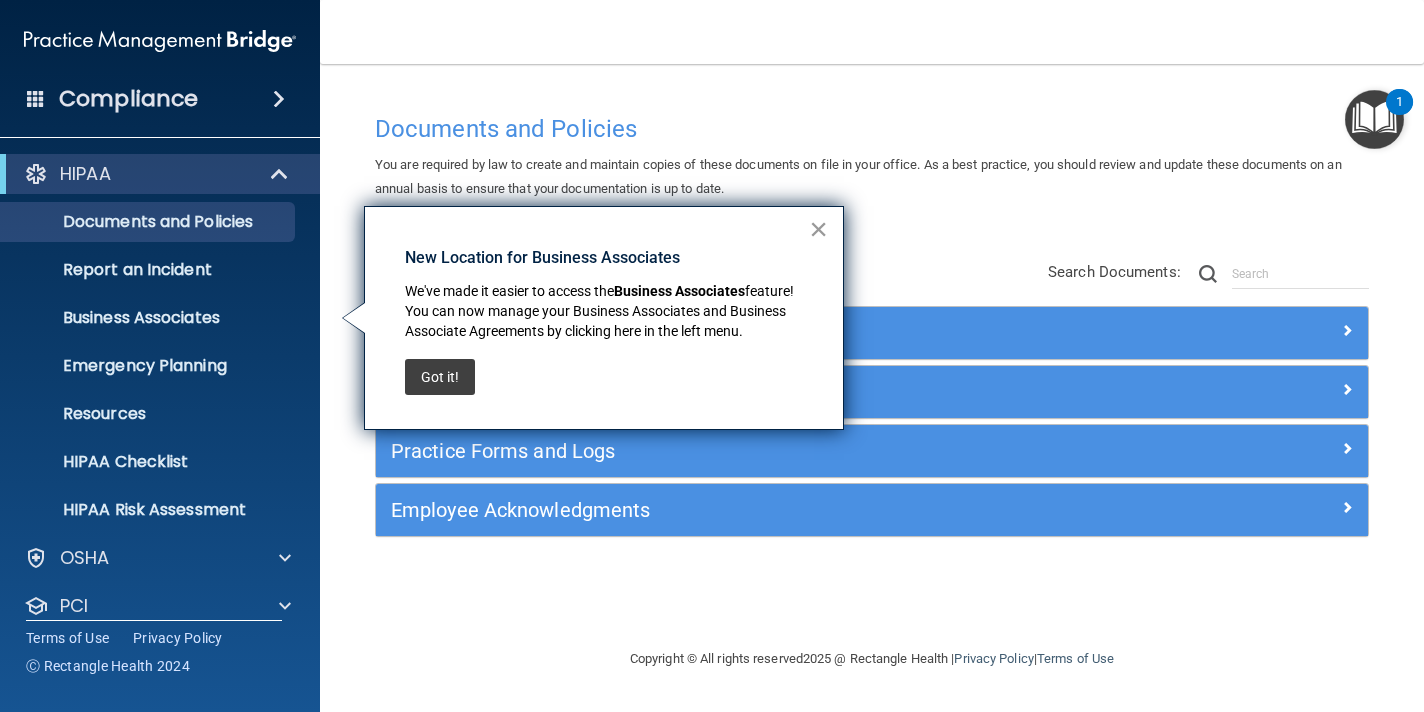 click on "×" at bounding box center (818, 229) 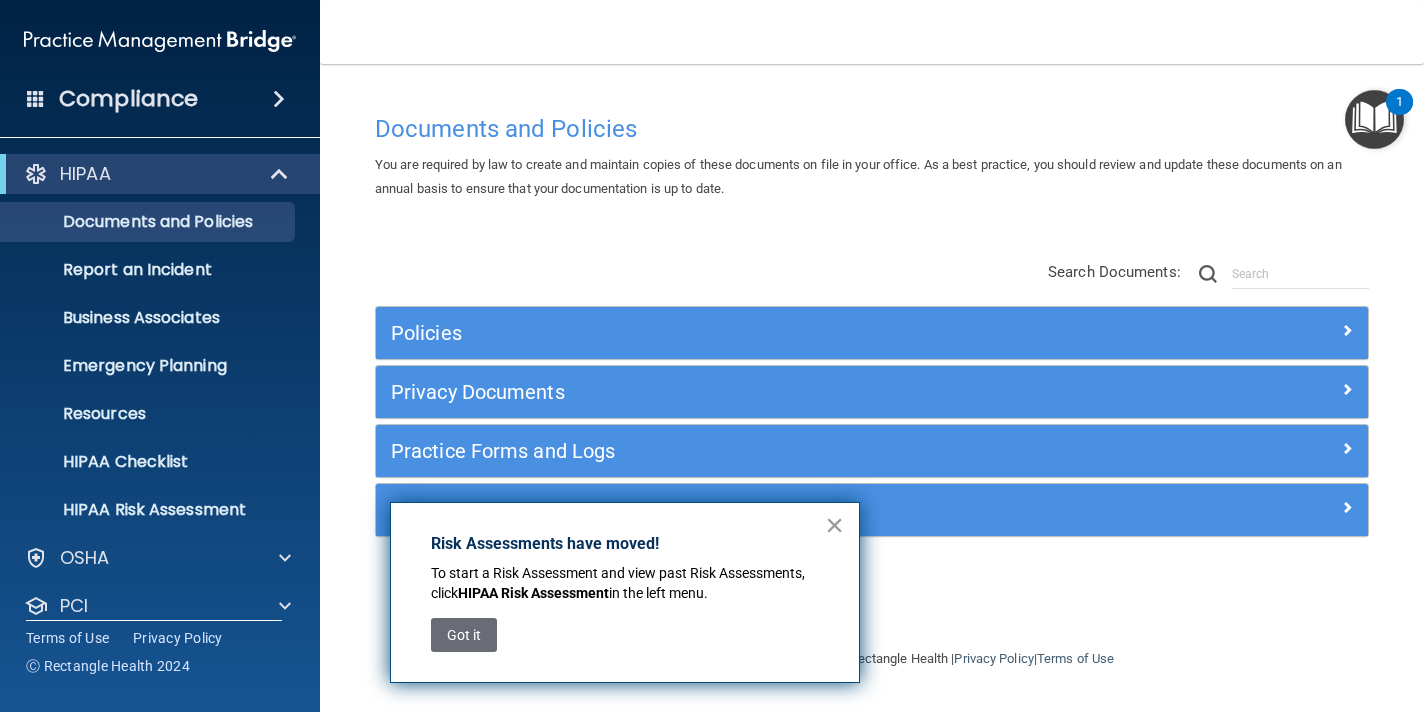click on "×" at bounding box center [834, 525] 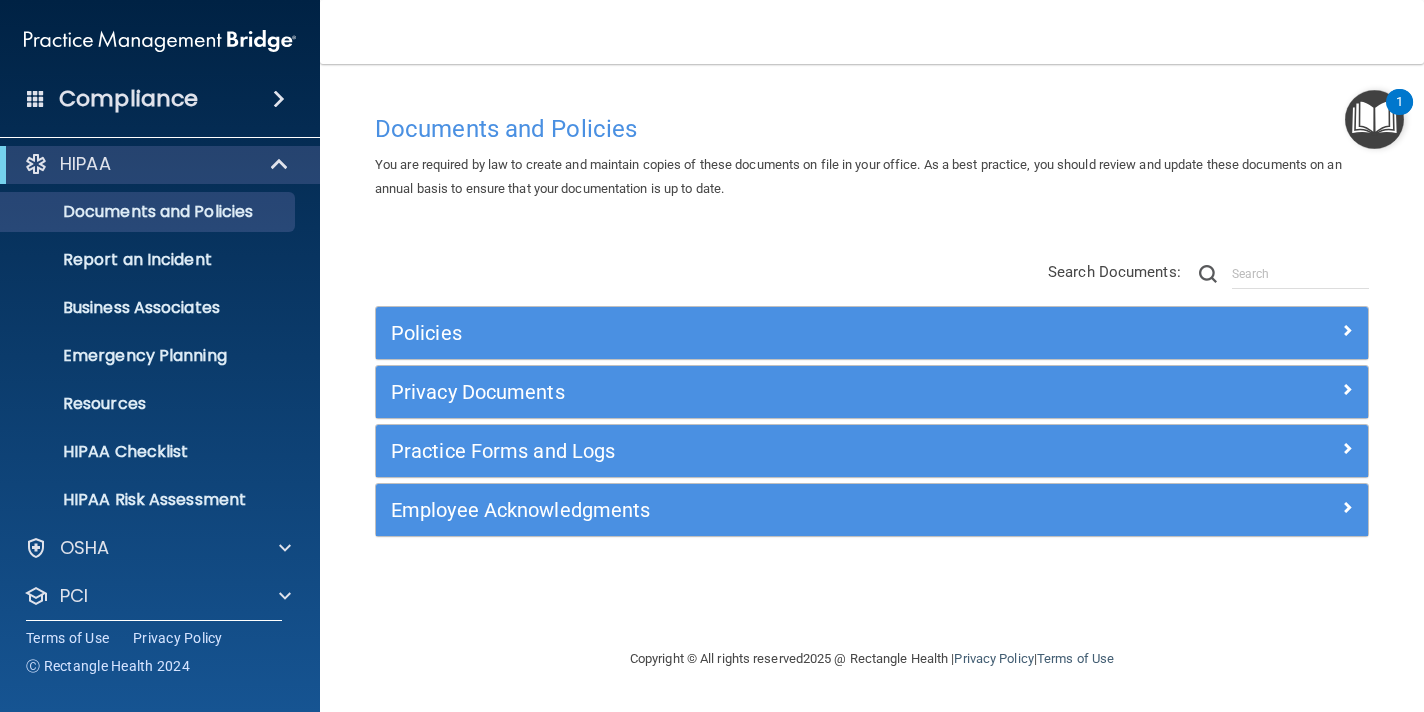 scroll, scrollTop: 17, scrollLeft: 0, axis: vertical 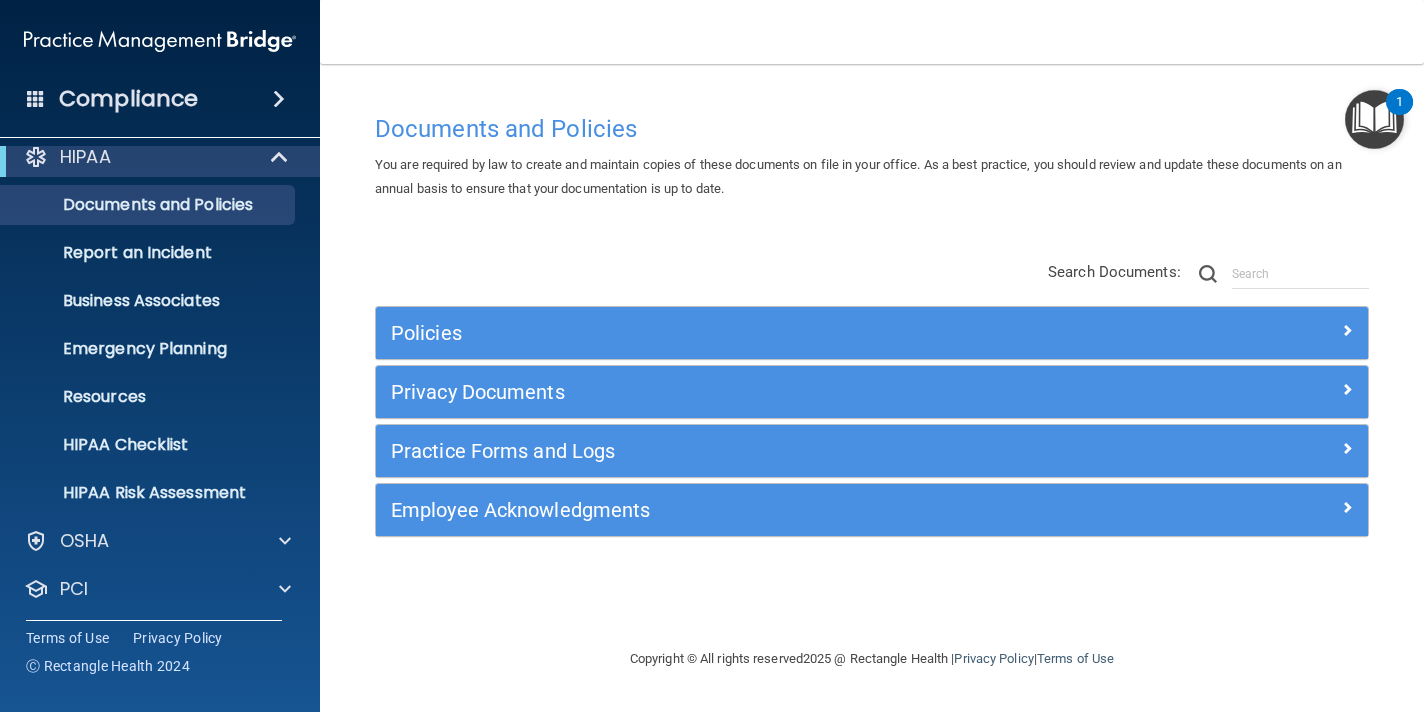 click on "Compliance" at bounding box center (160, 99) 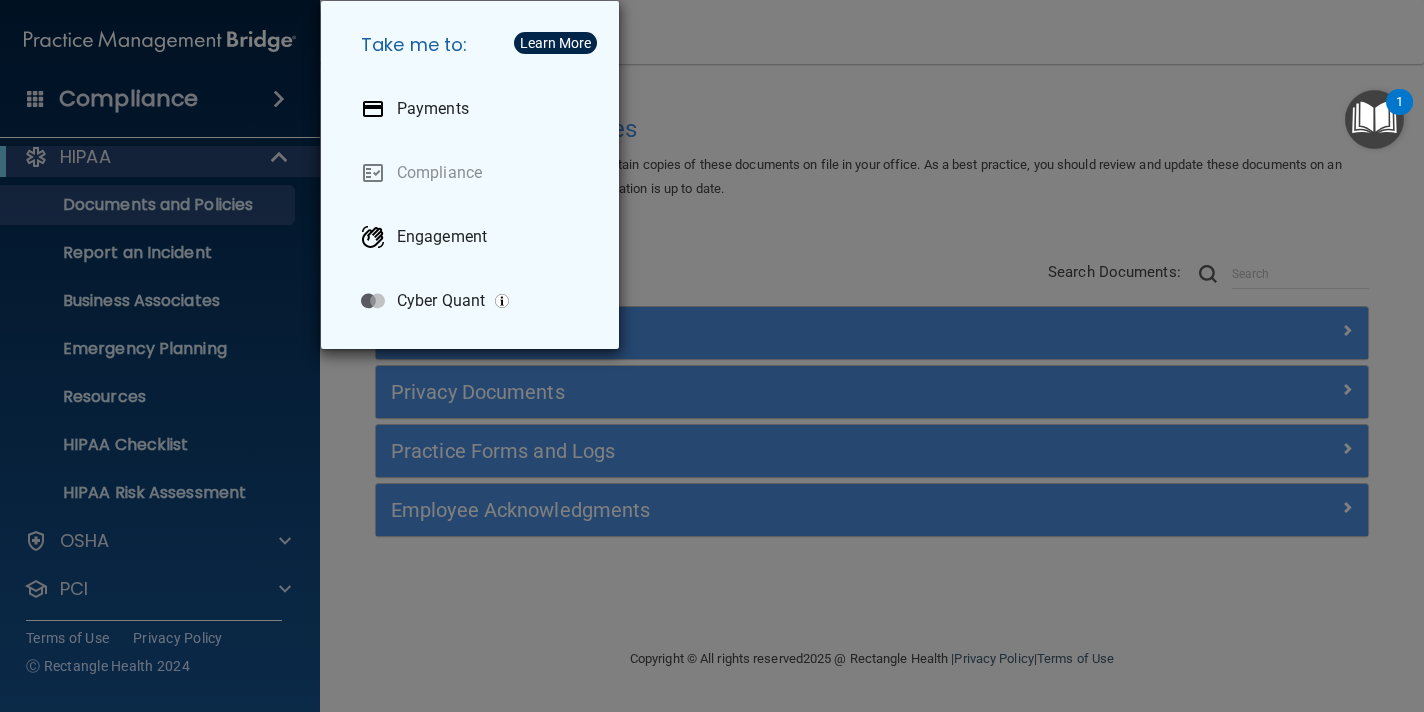 click on "Take me to:             Payments                   Compliance                     Engagement                     Cyber Quant" at bounding box center (712, 356) 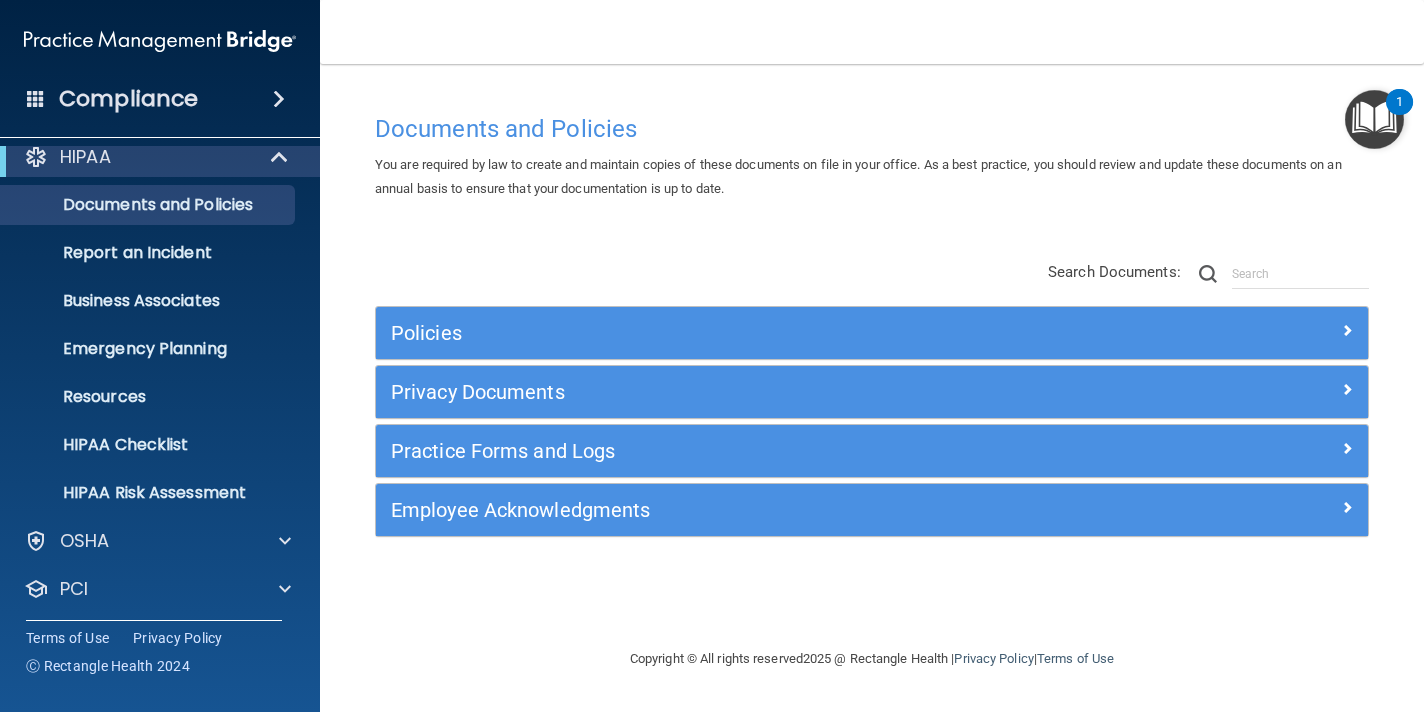 click on "Compliance" at bounding box center (128, 99) 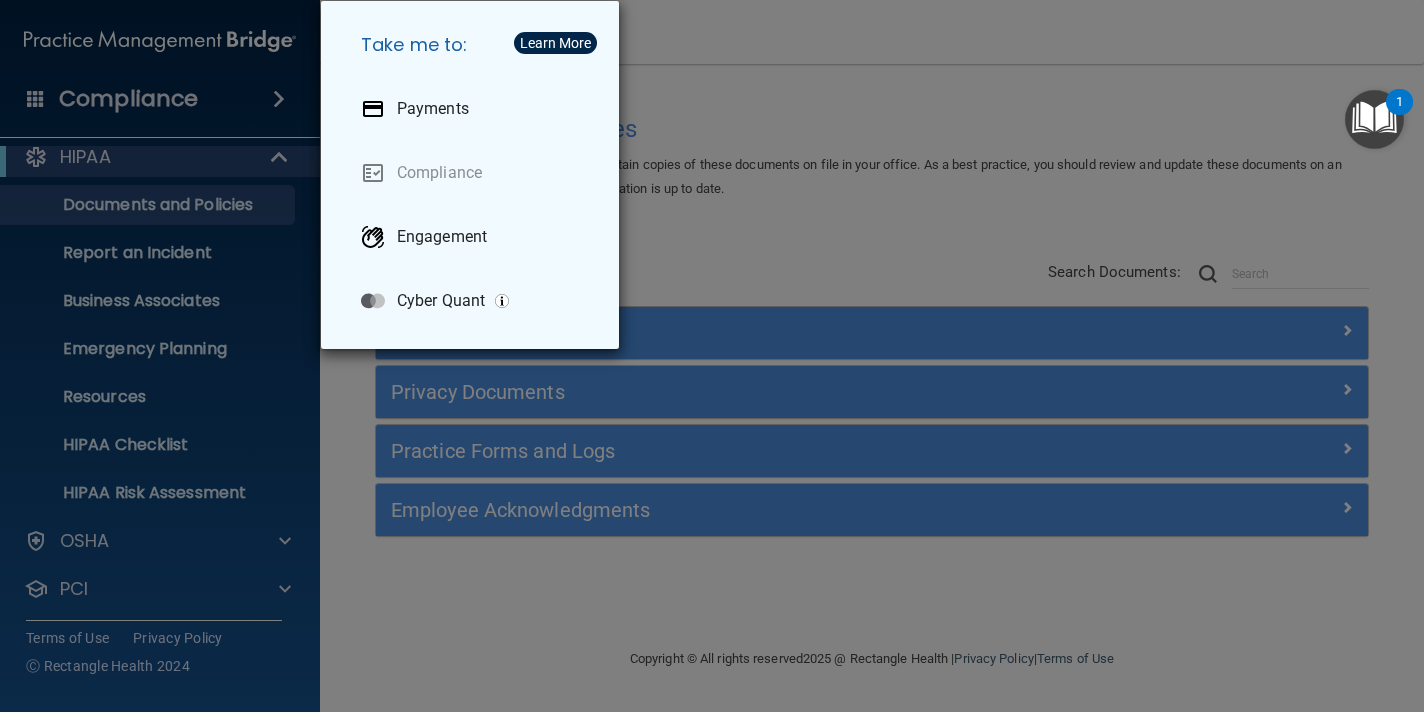 click on "Take me to:             Payments                   Compliance                     Engagement                     Cyber Quant" at bounding box center (712, 356) 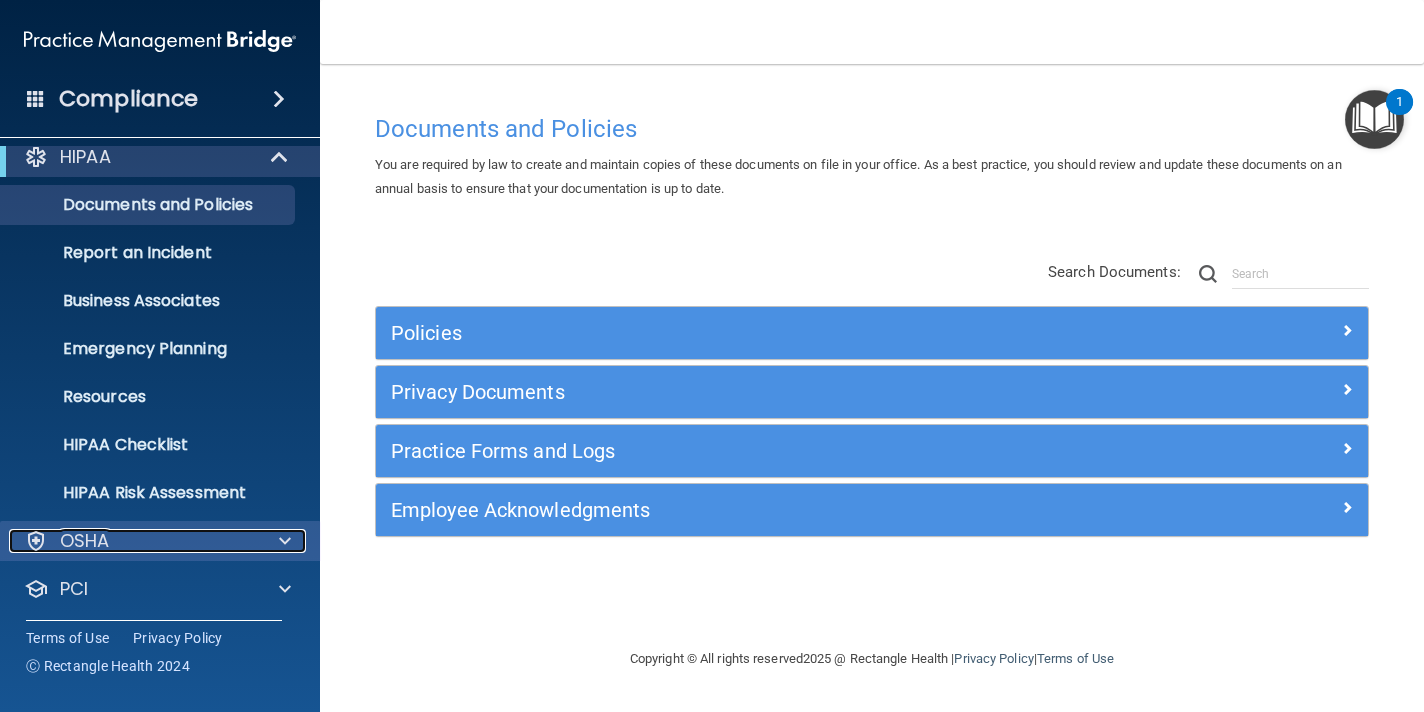 click on "OSHA" at bounding box center (133, 541) 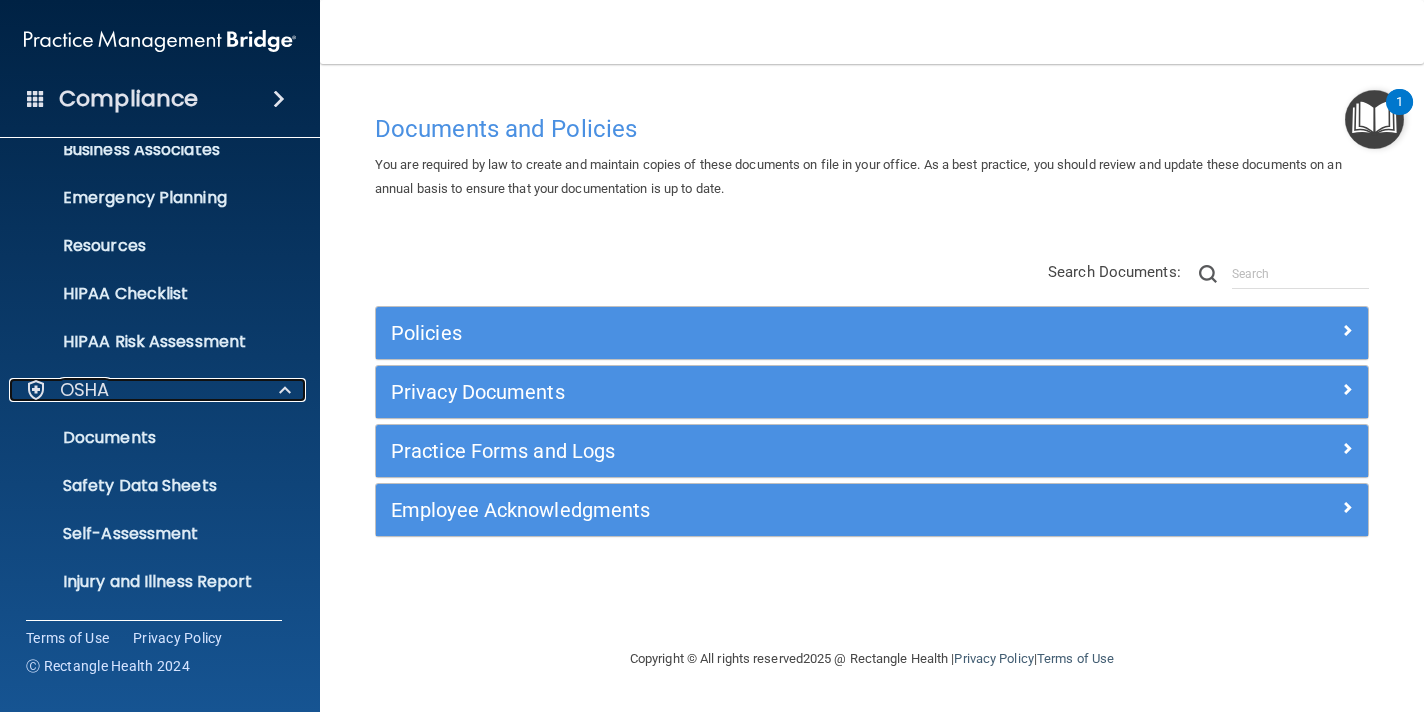 scroll, scrollTop: 0, scrollLeft: 0, axis: both 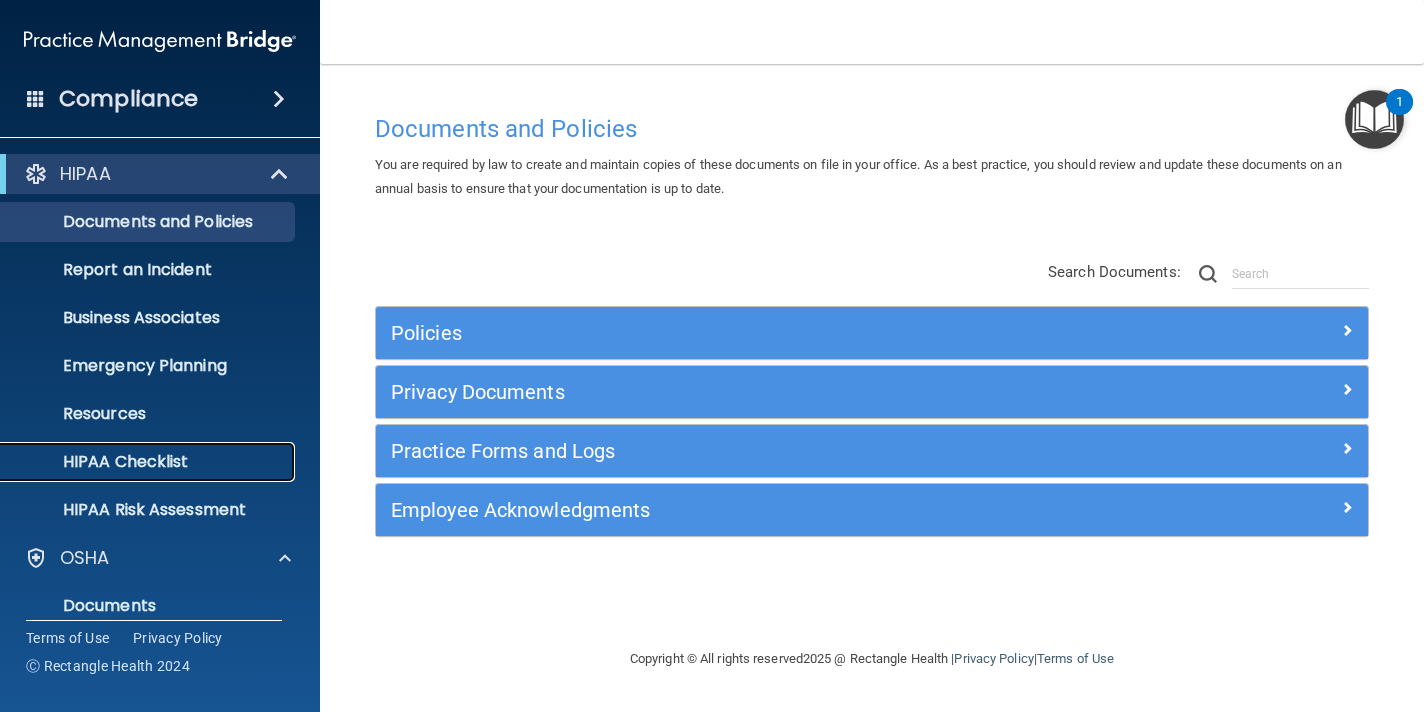 click on "HIPAA Checklist" at bounding box center (149, 462) 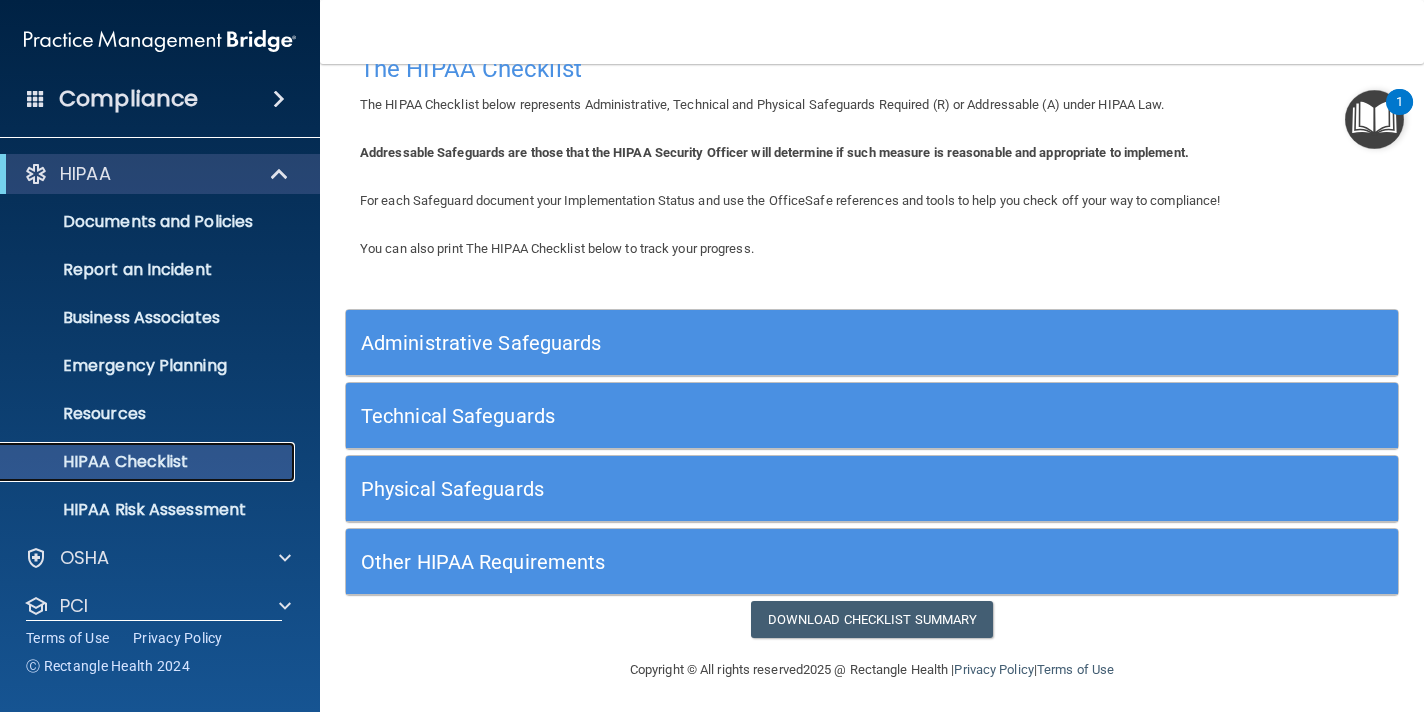 scroll, scrollTop: 46, scrollLeft: 0, axis: vertical 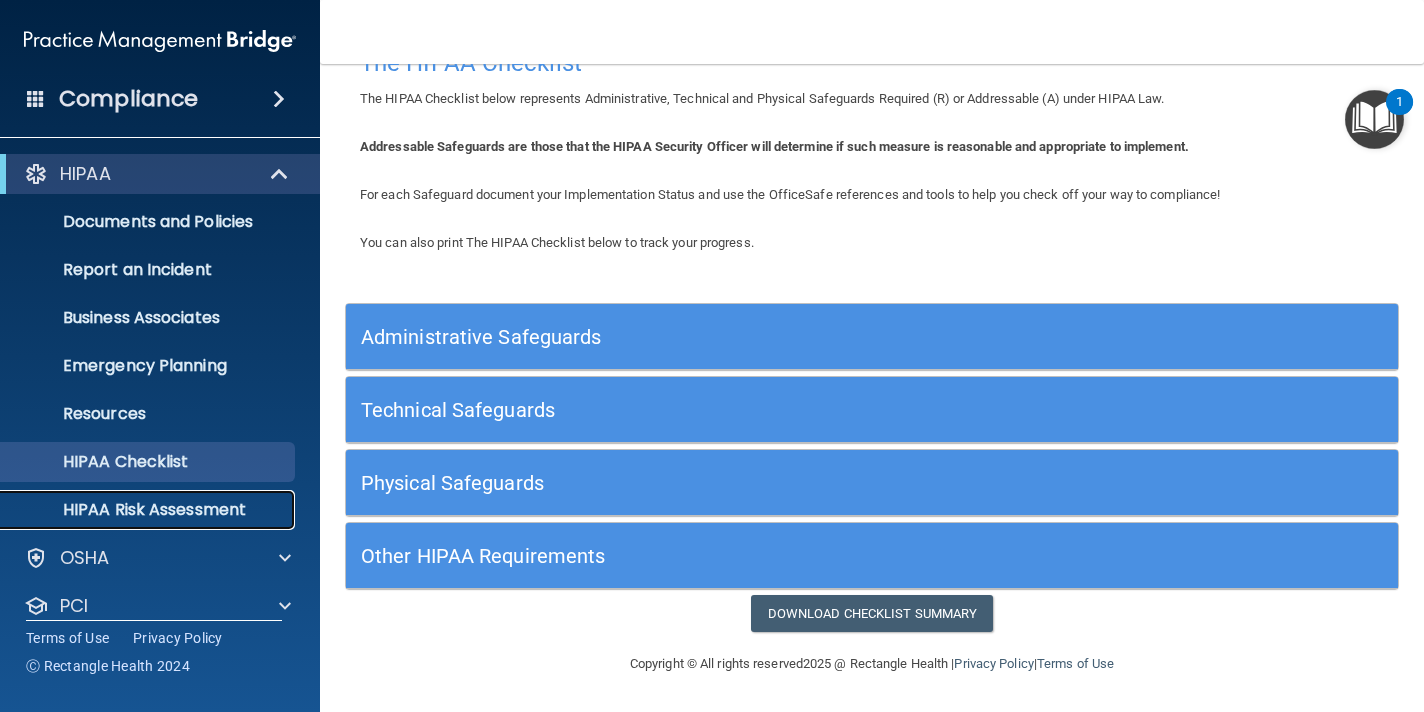 click on "HIPAA Risk Assessment" at bounding box center (149, 510) 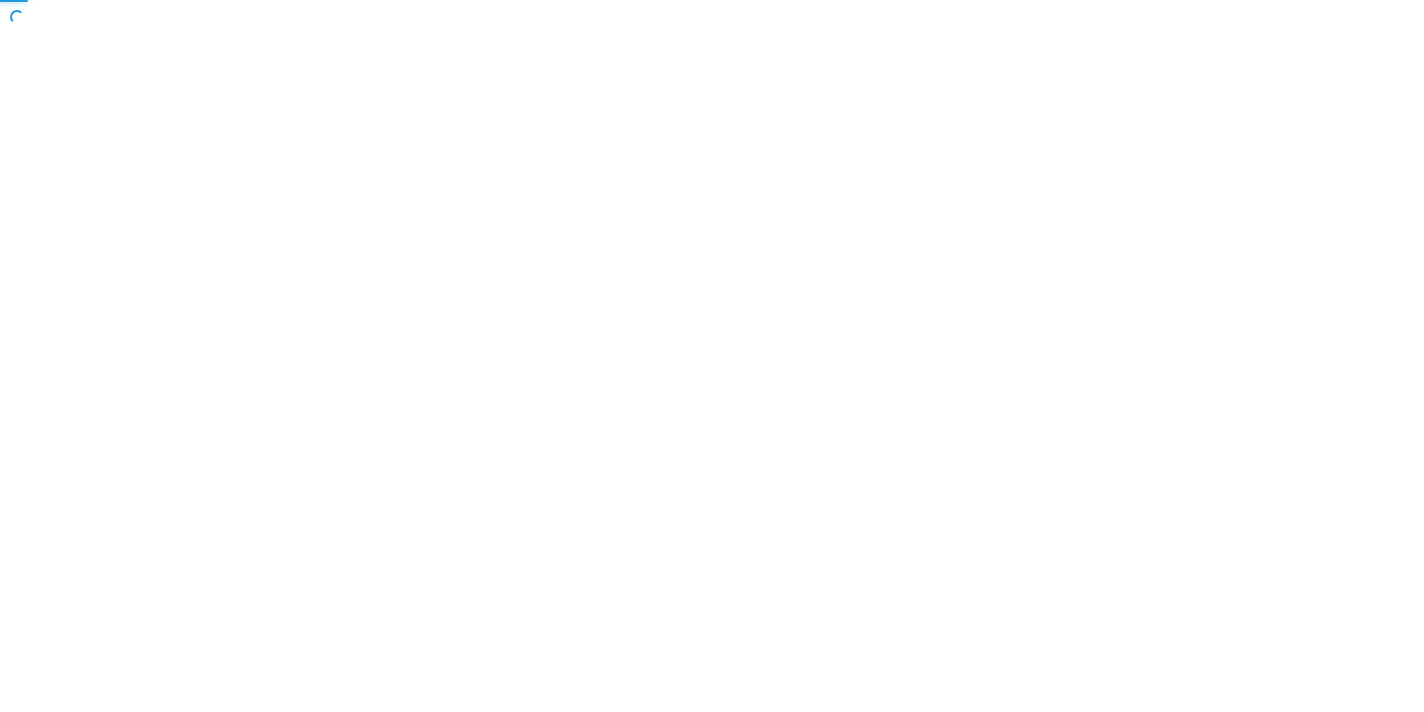 scroll, scrollTop: 0, scrollLeft: 0, axis: both 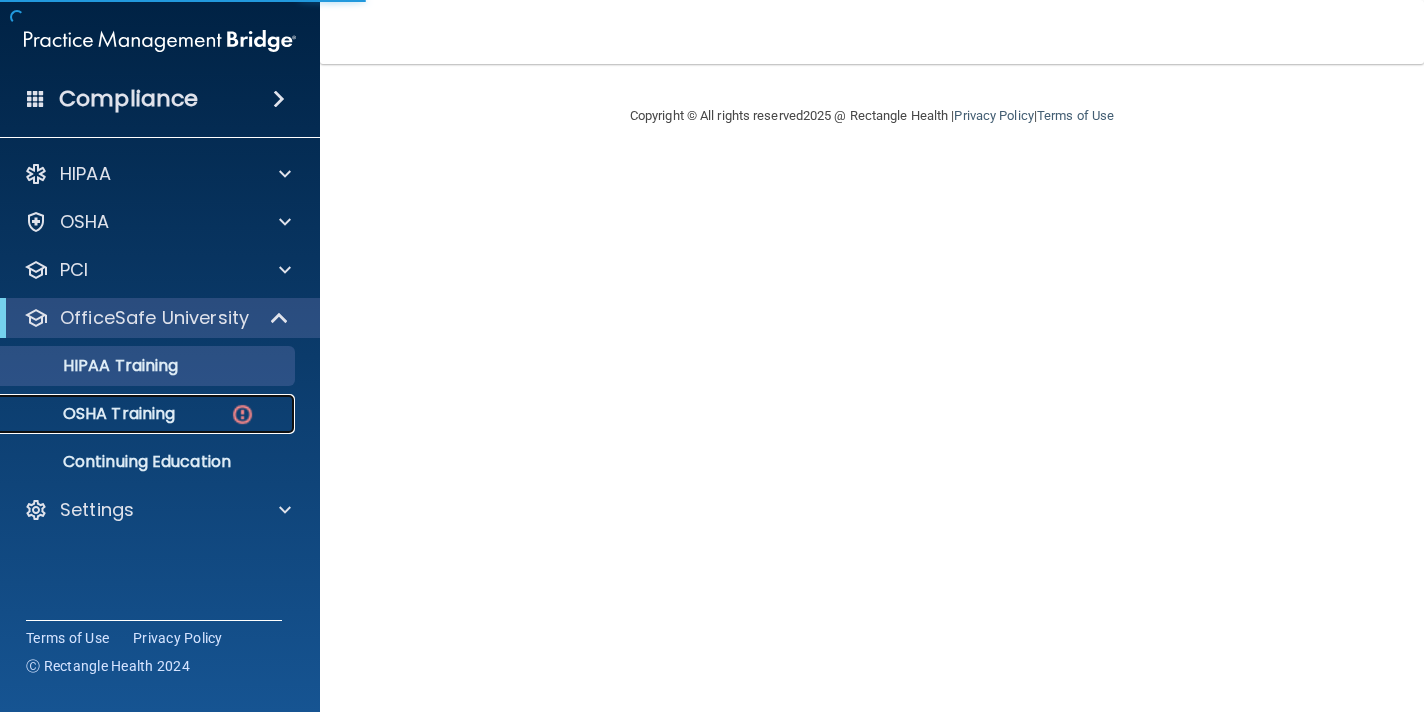 click on "OSHA Training" at bounding box center (94, 414) 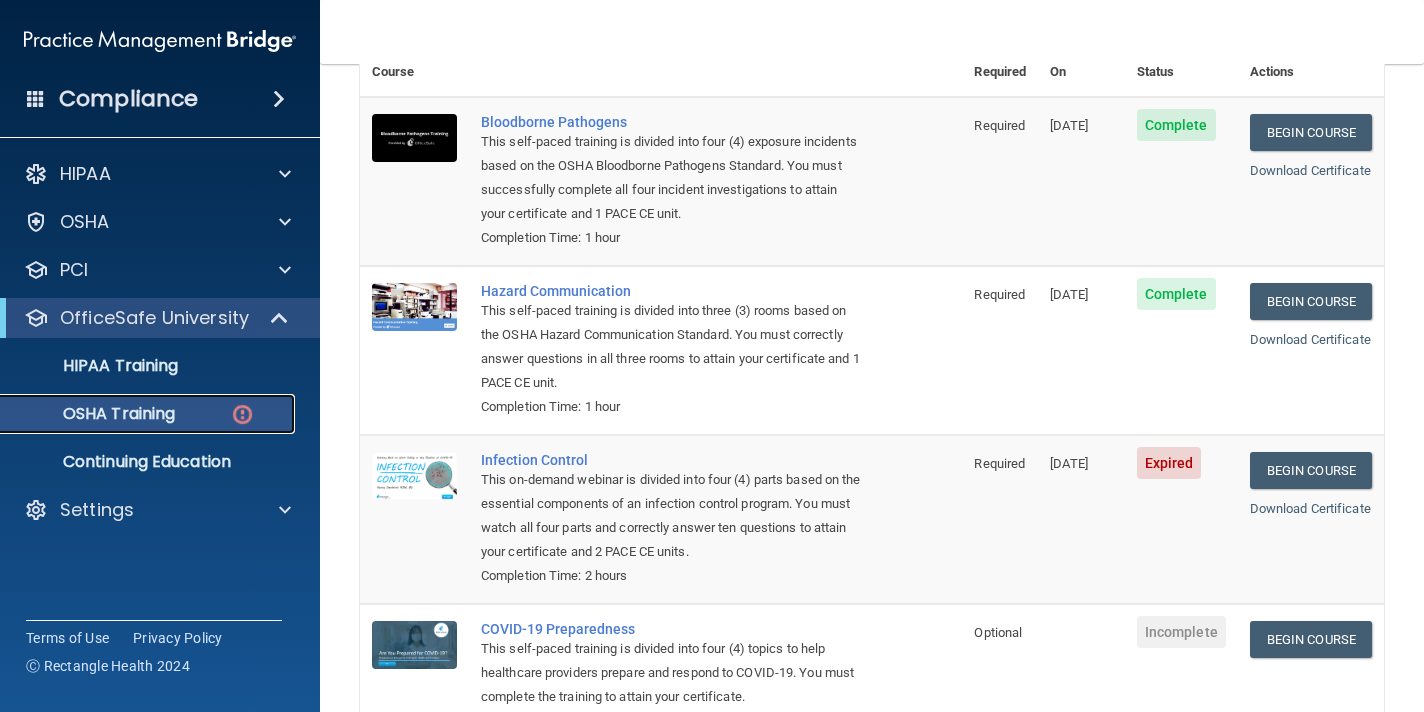 scroll, scrollTop: 204, scrollLeft: 0, axis: vertical 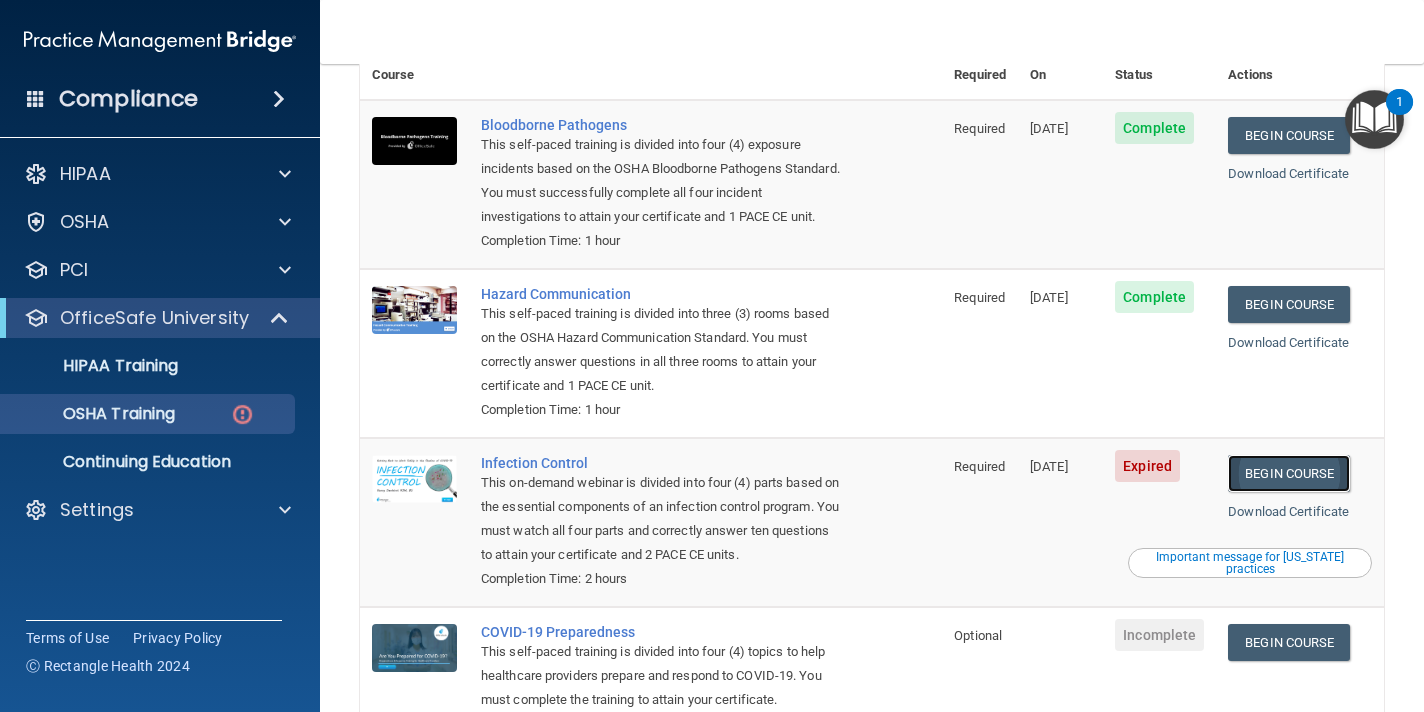 click on "Begin Course" at bounding box center [1289, 473] 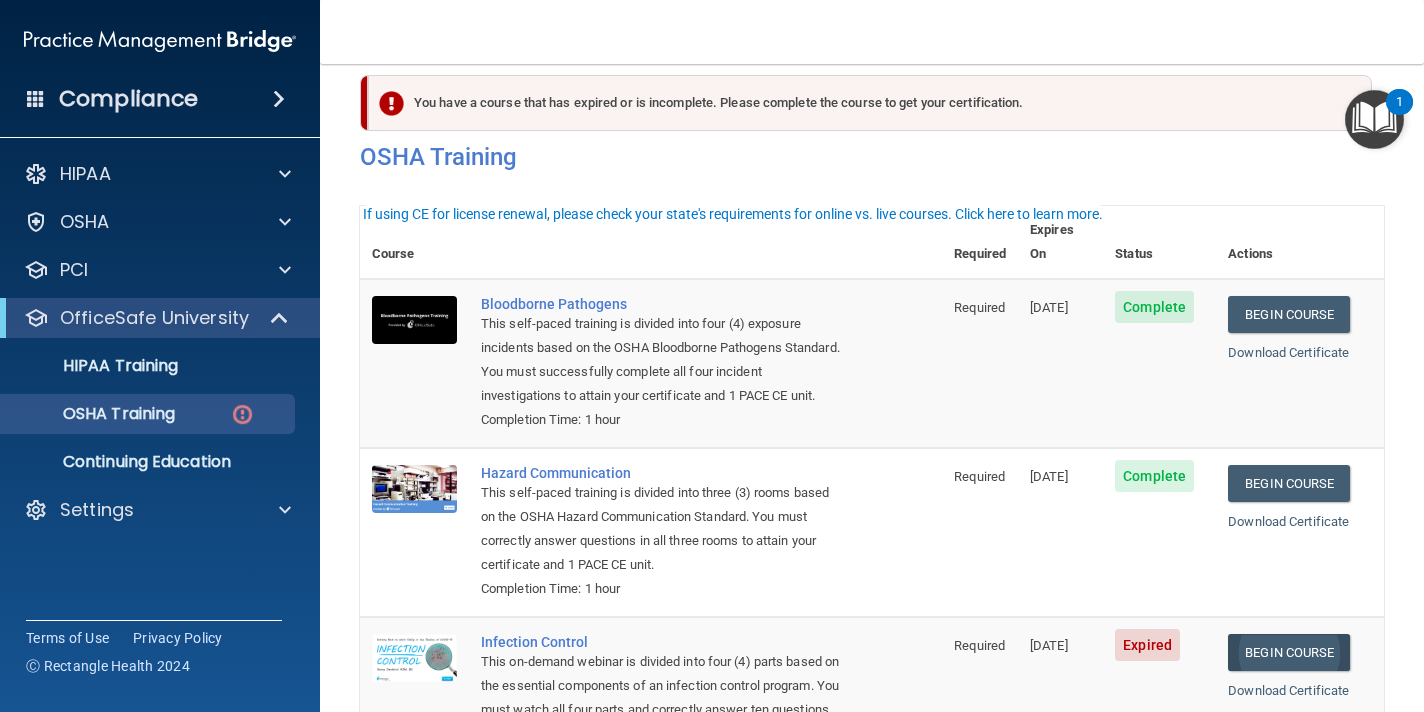 scroll, scrollTop: 0, scrollLeft: 0, axis: both 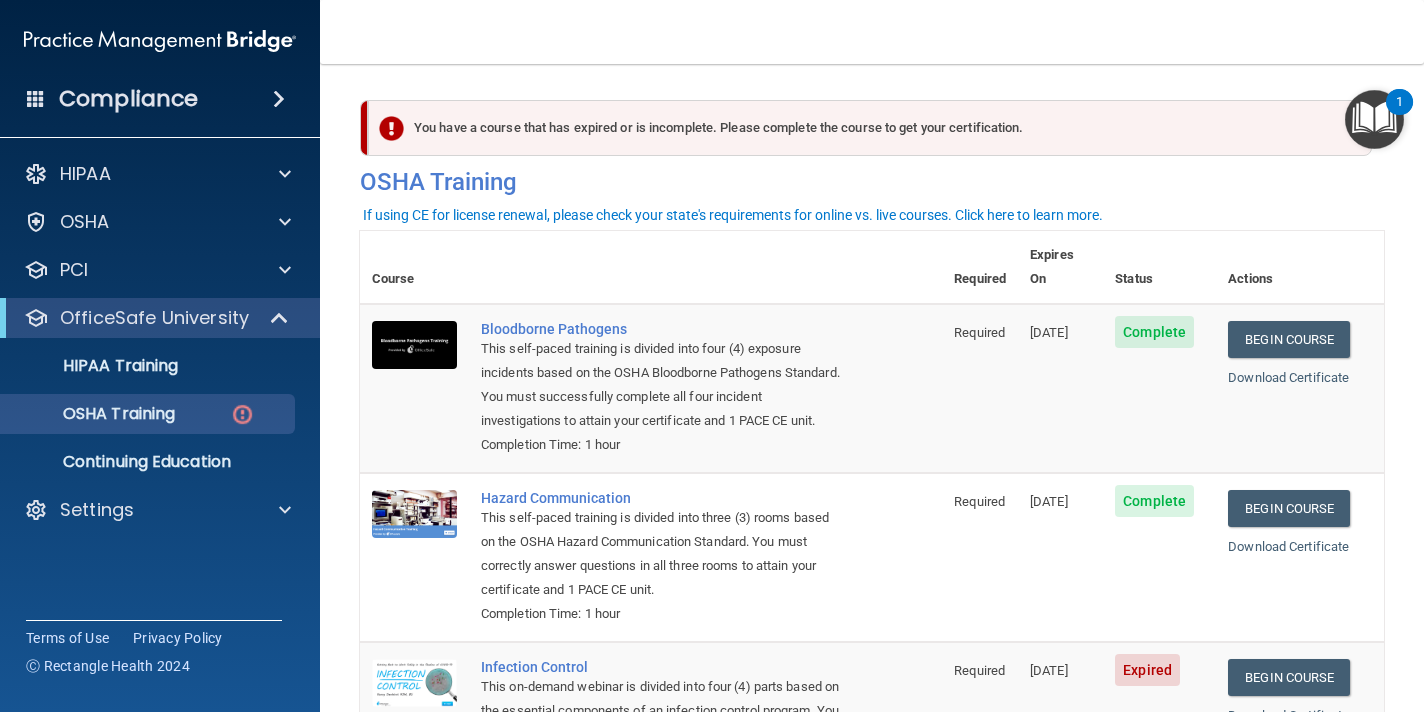 click at bounding box center (1374, 119) 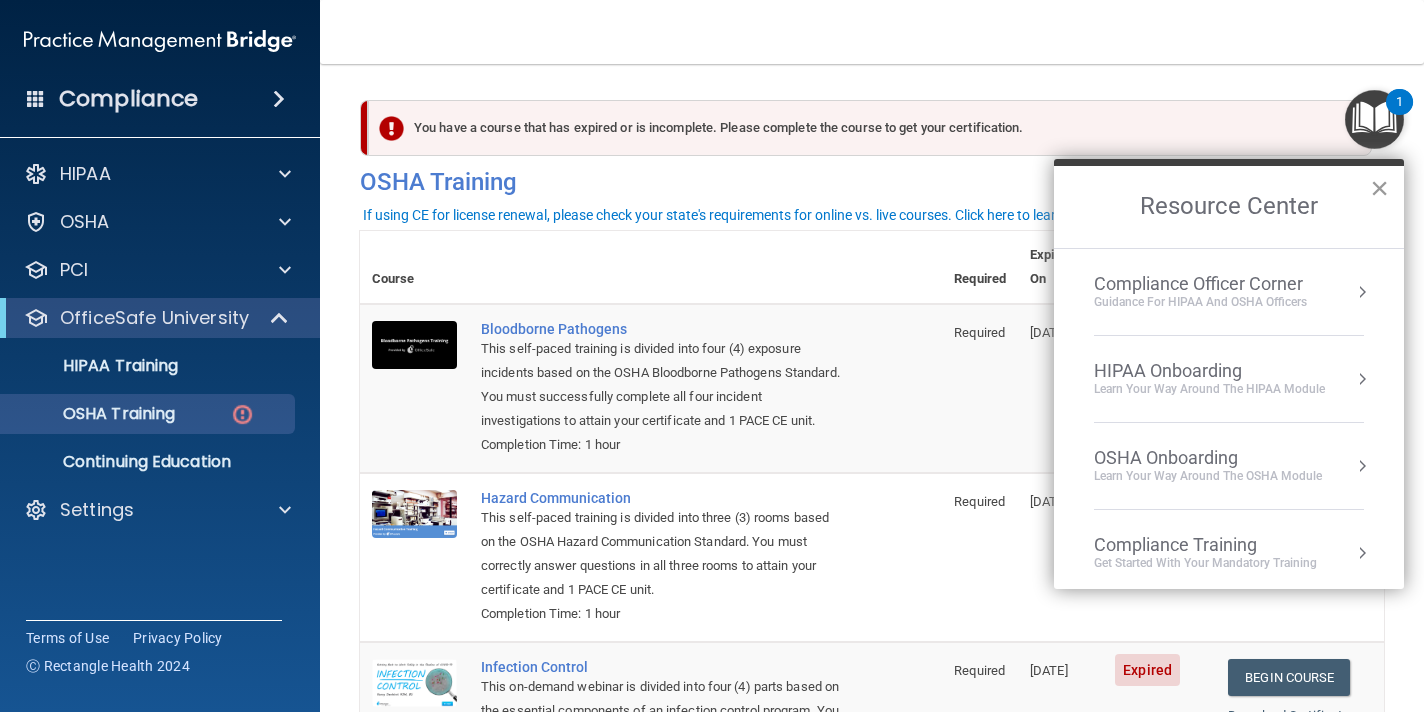 click on "×" at bounding box center [1379, 188] 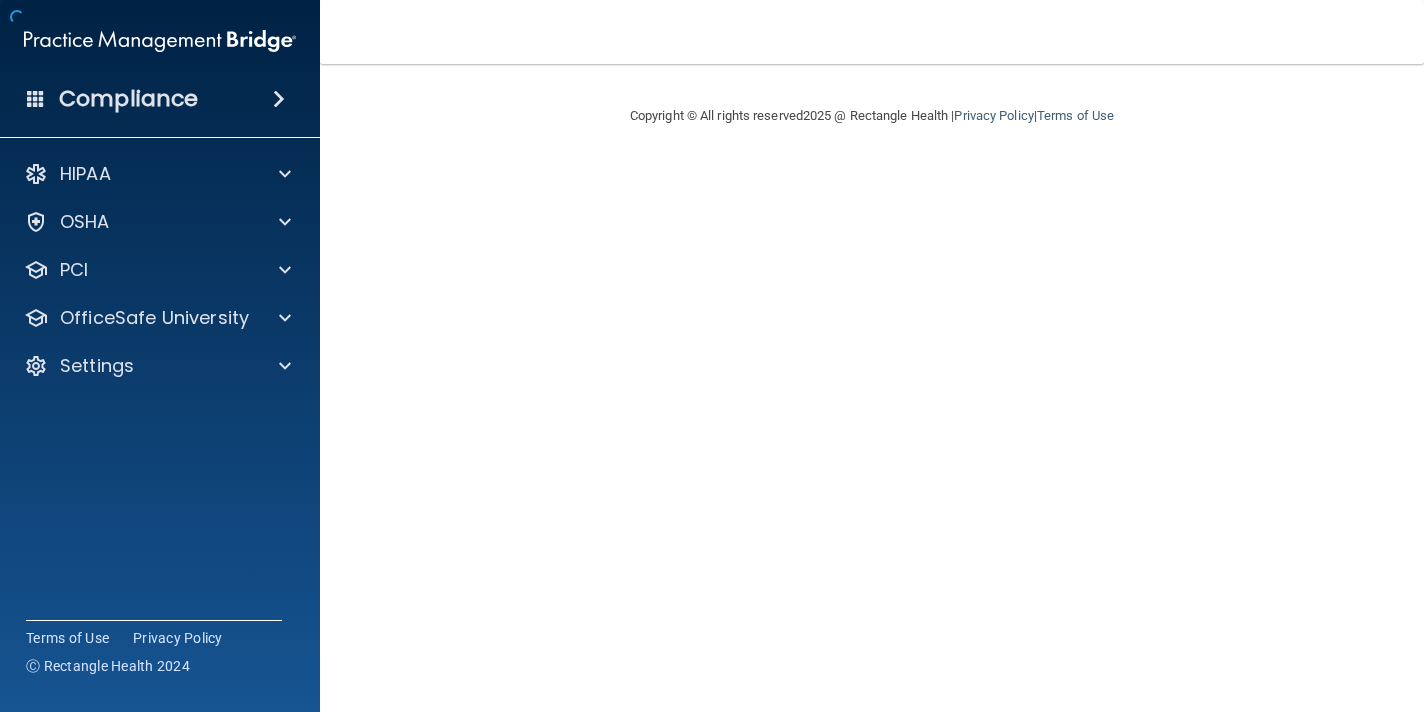 scroll, scrollTop: 0, scrollLeft: 0, axis: both 